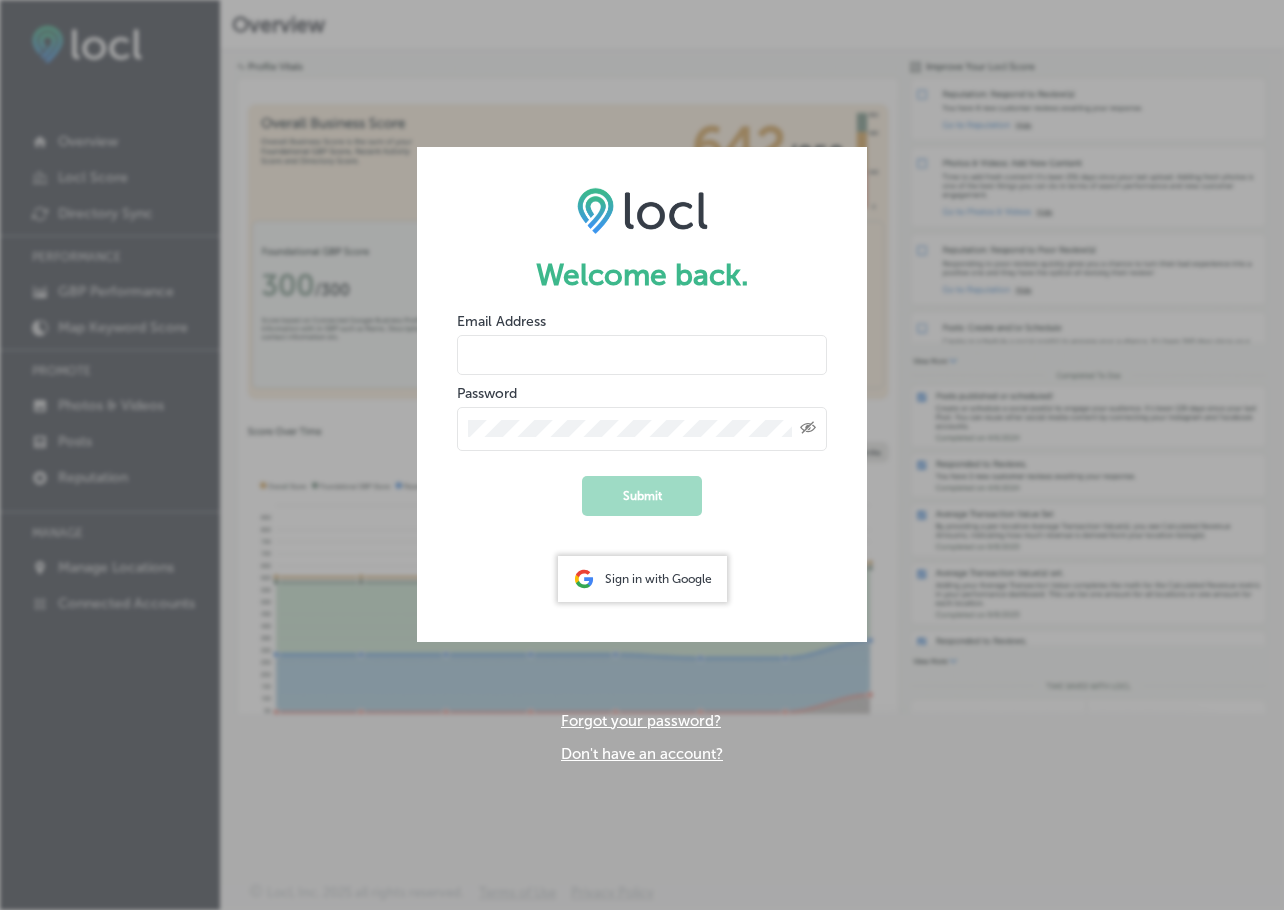 scroll, scrollTop: 0, scrollLeft: 0, axis: both 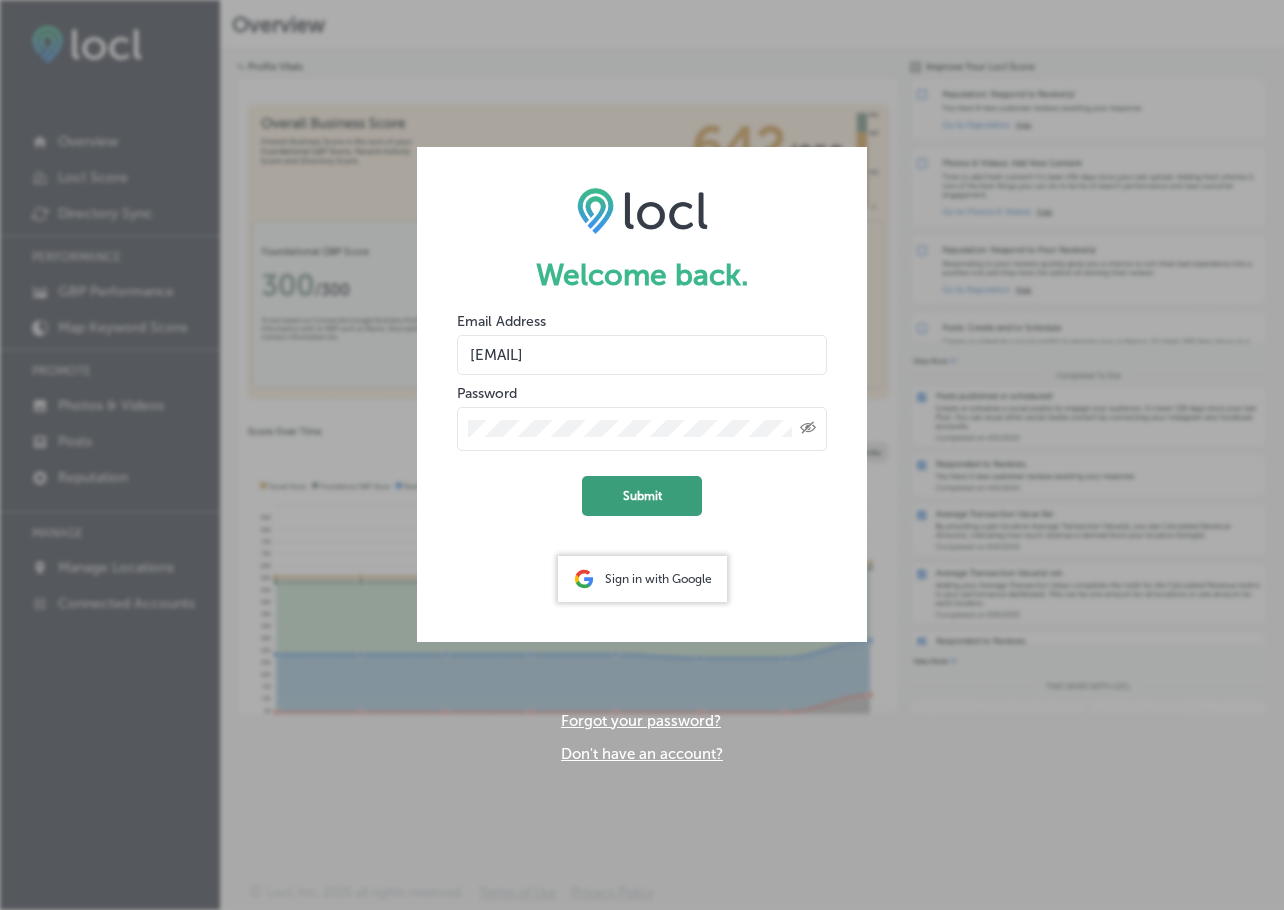 click on "Submit" 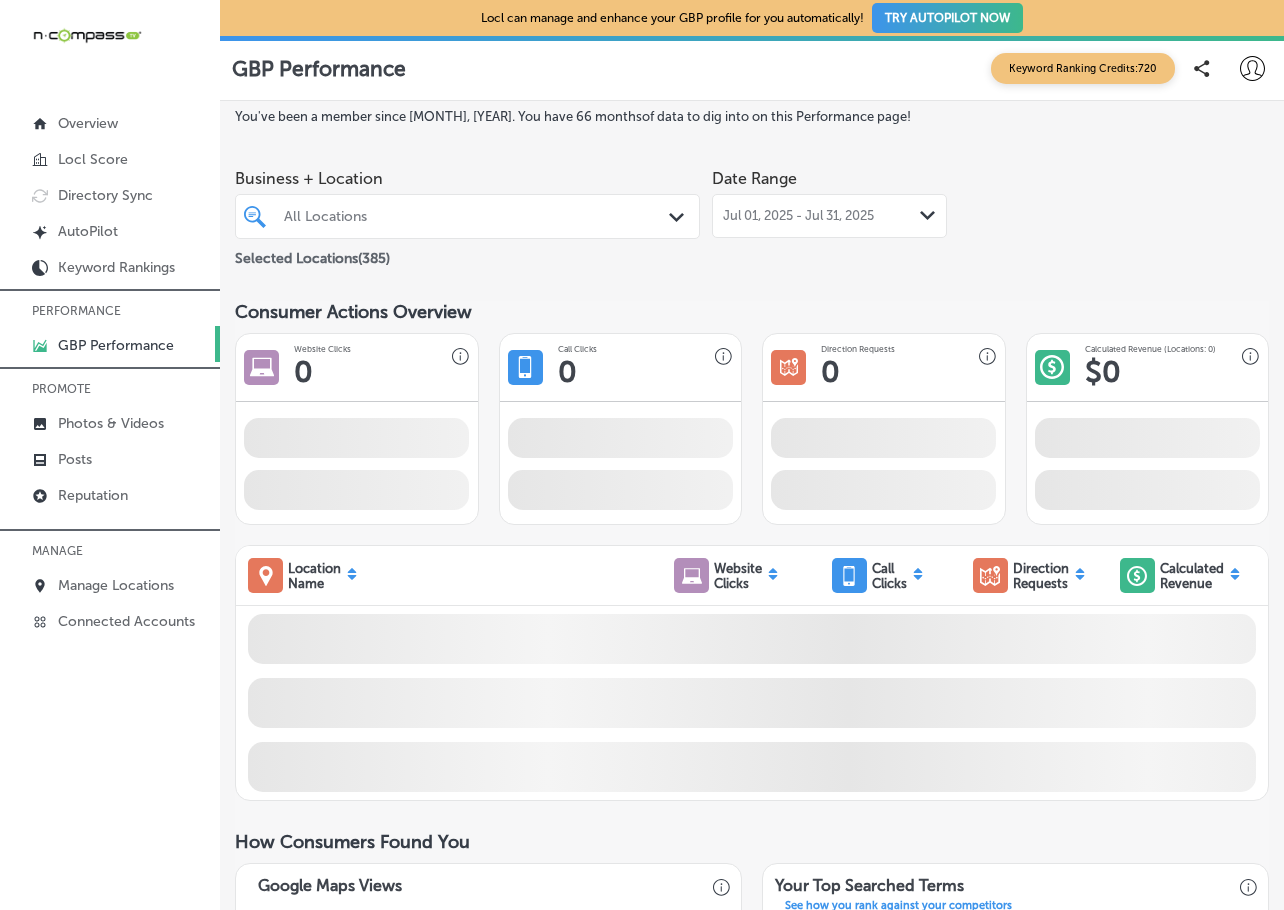 click on "All Locations" at bounding box center (477, 216) 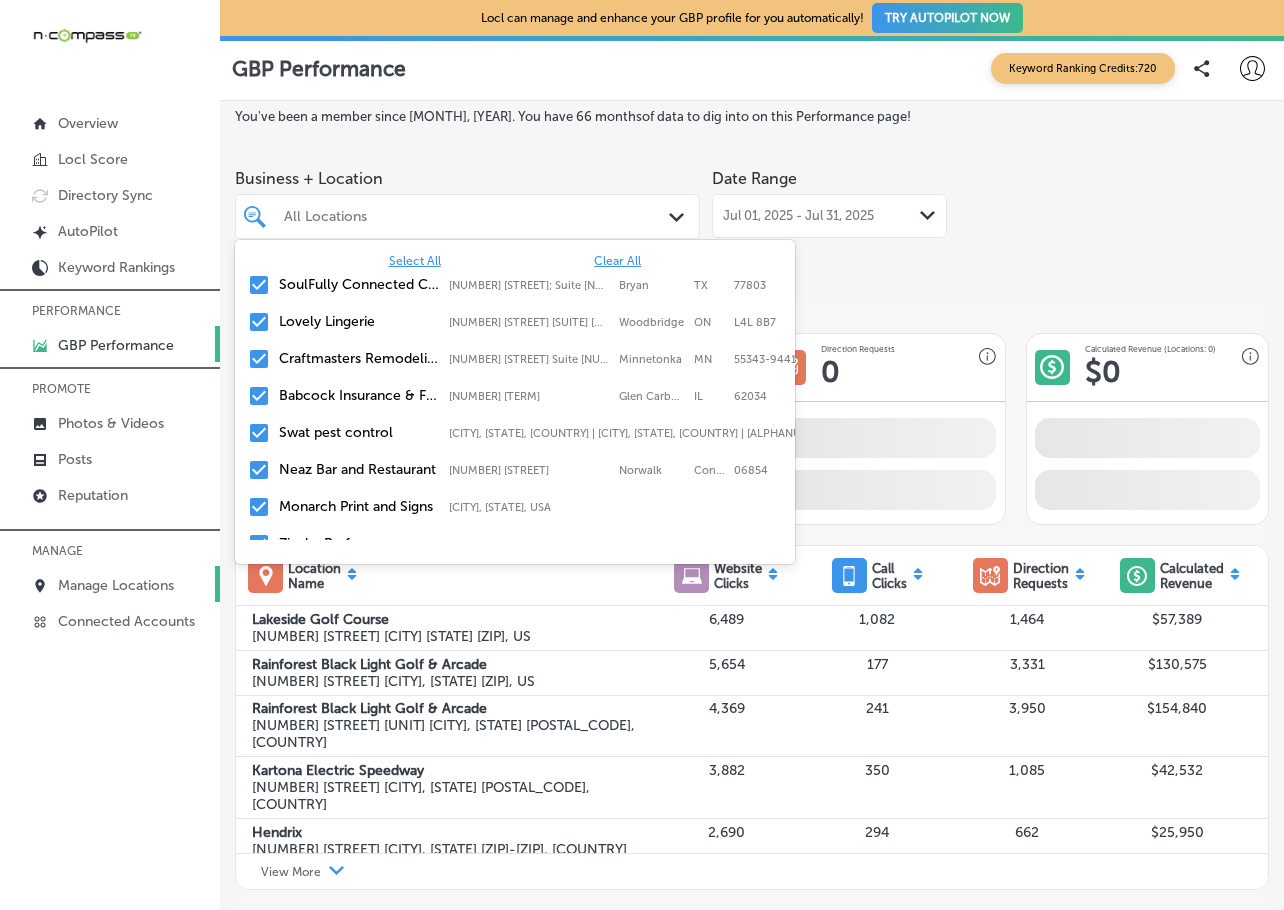 click on "Manage Locations" at bounding box center [116, 585] 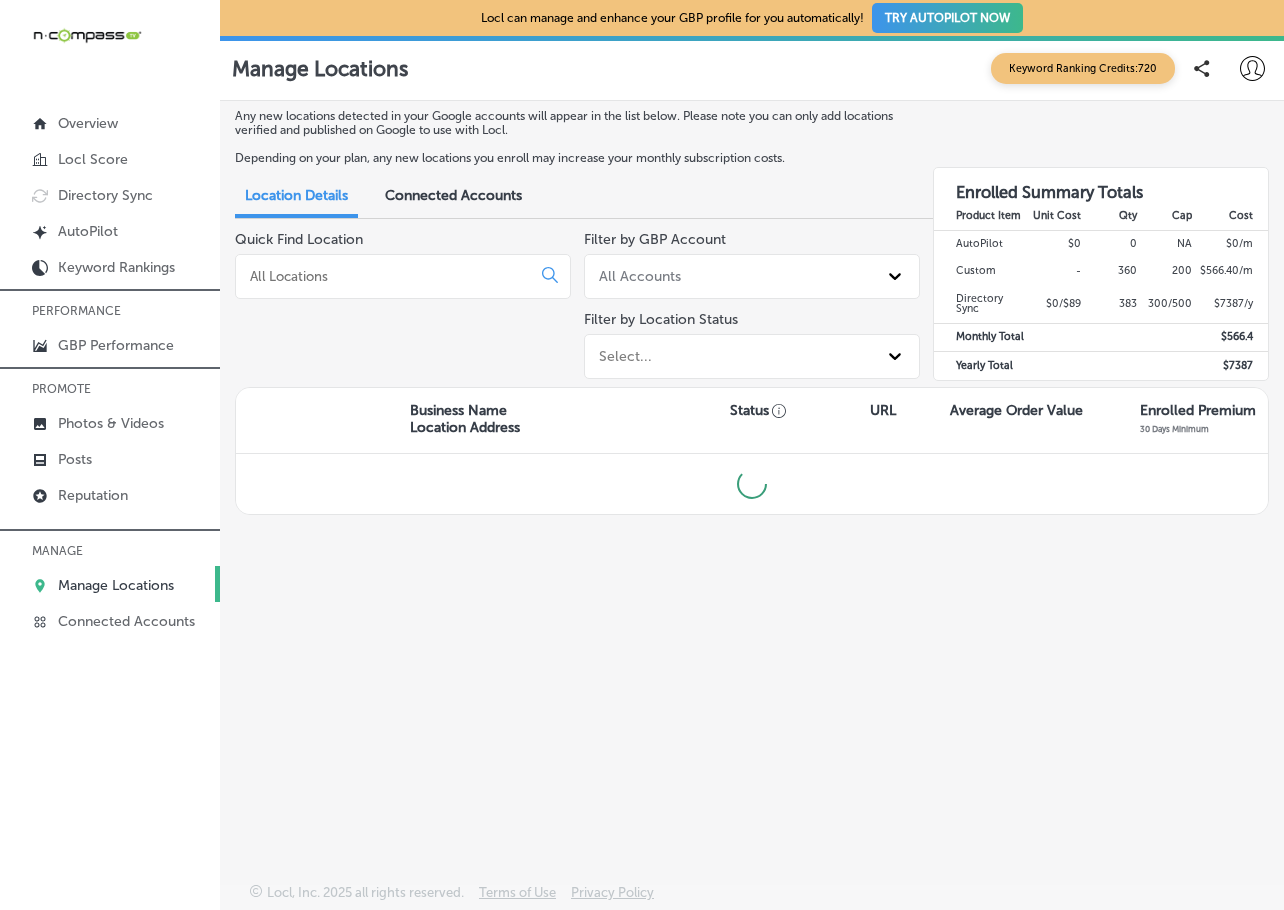 click at bounding box center [387, 276] 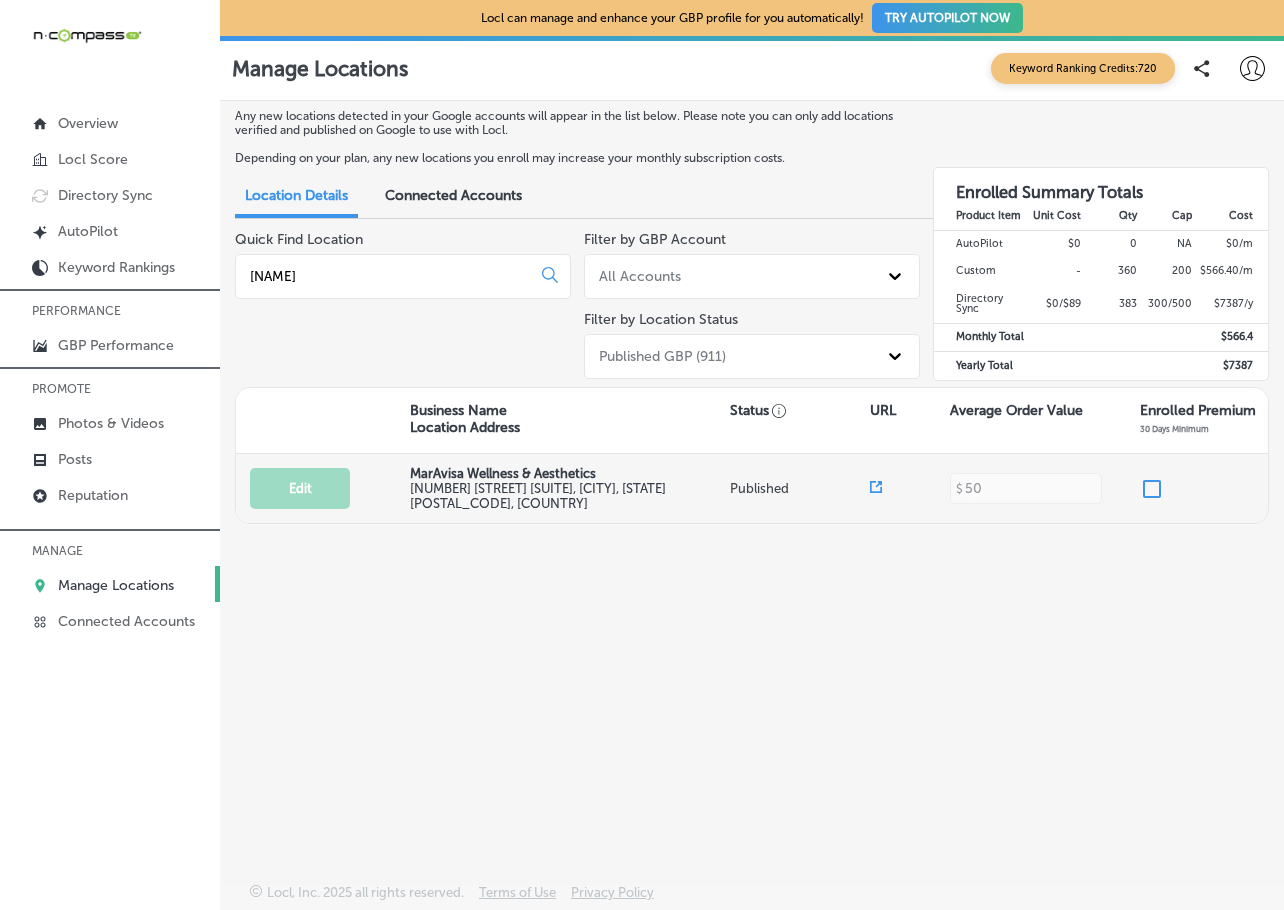 type on "maravis" 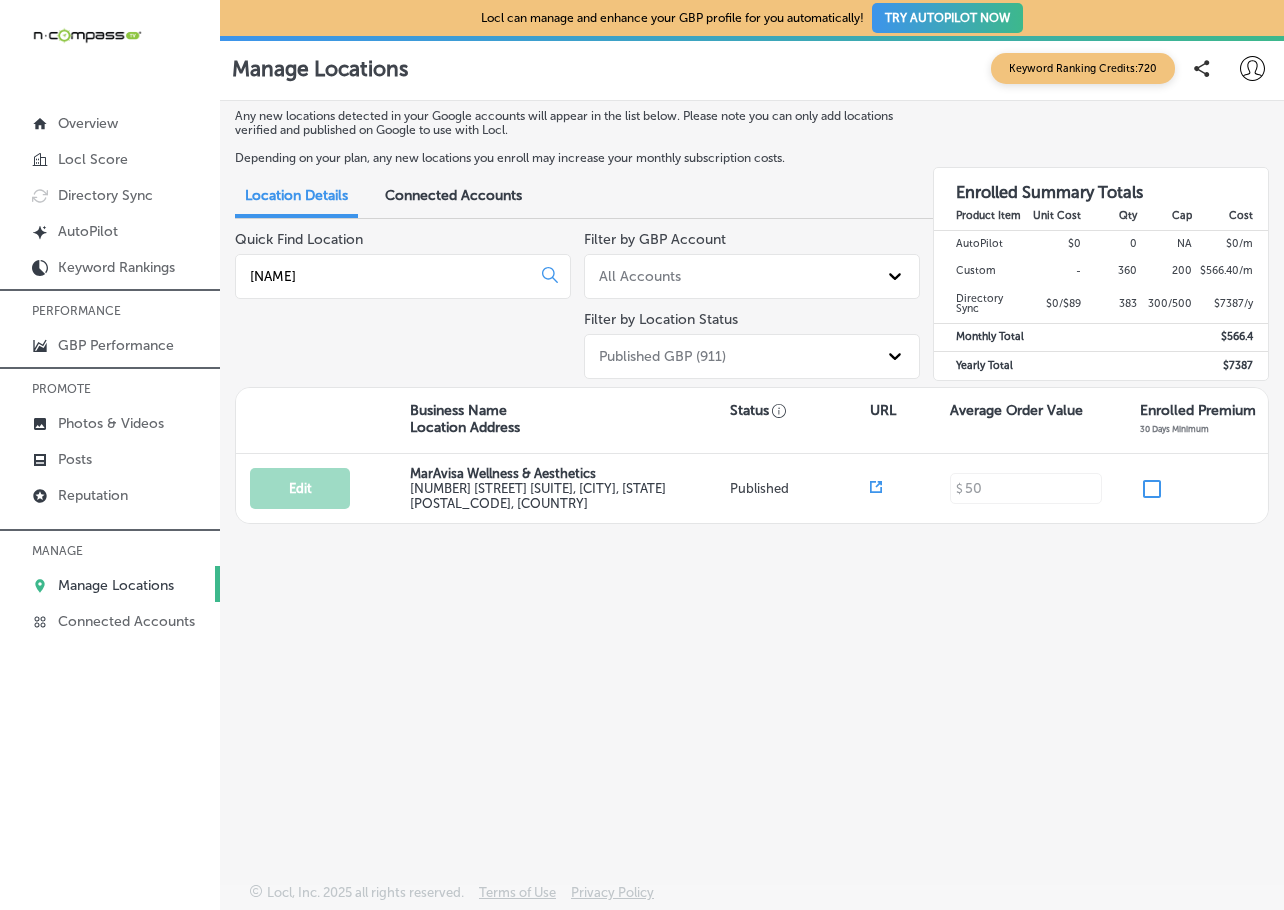 click on "Connected Accounts" at bounding box center (453, 197) 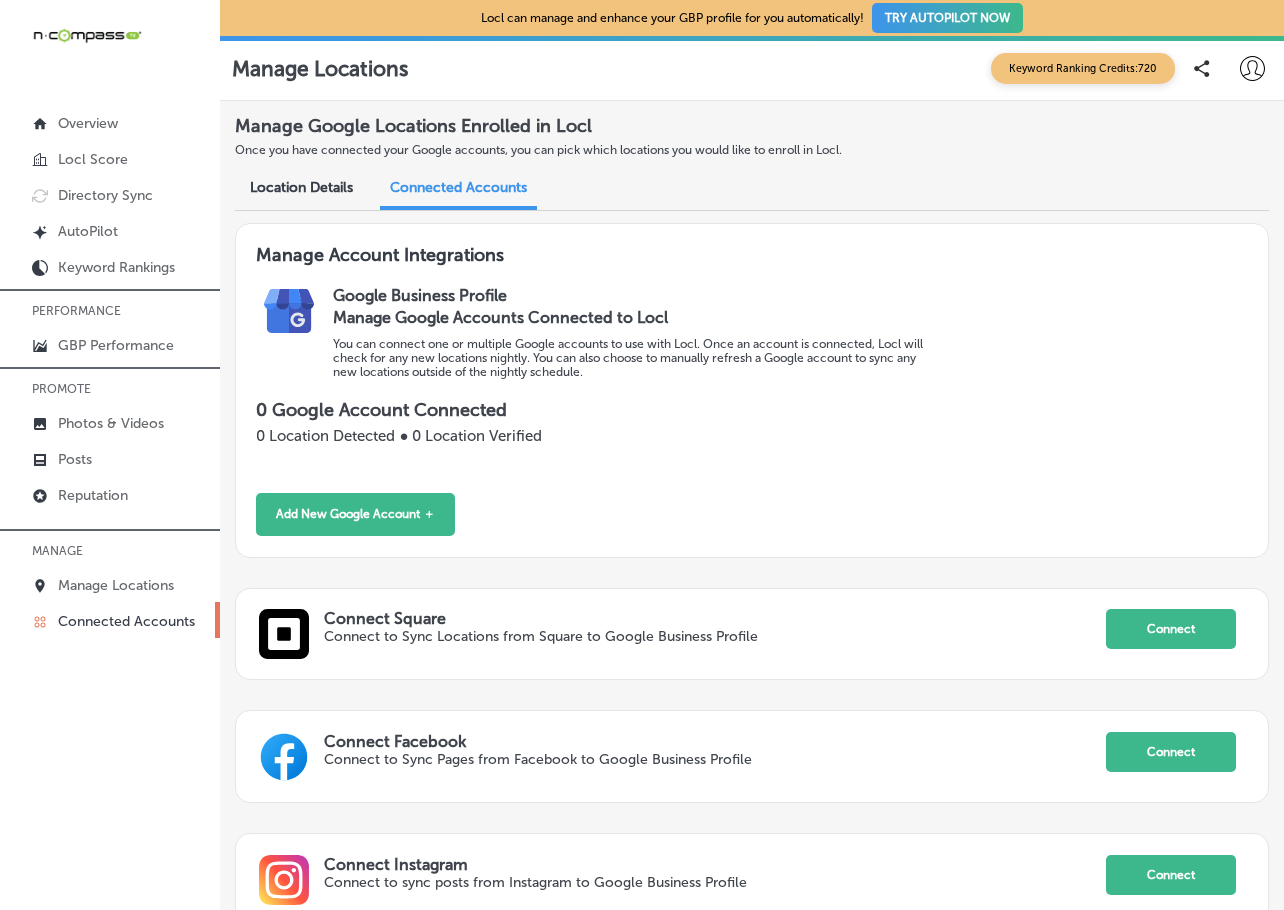 click on "Location Details" at bounding box center [301, 187] 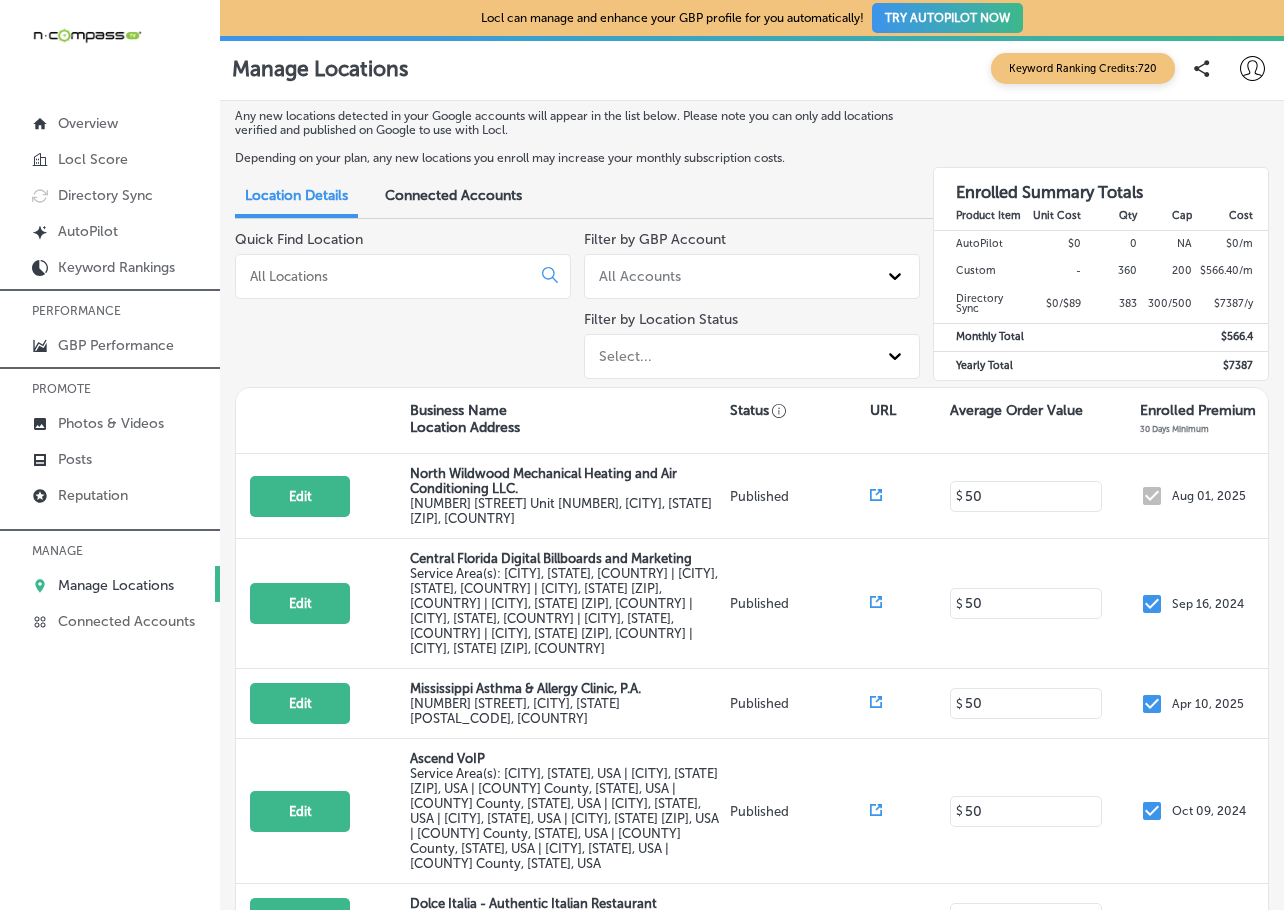 click at bounding box center [387, 276] 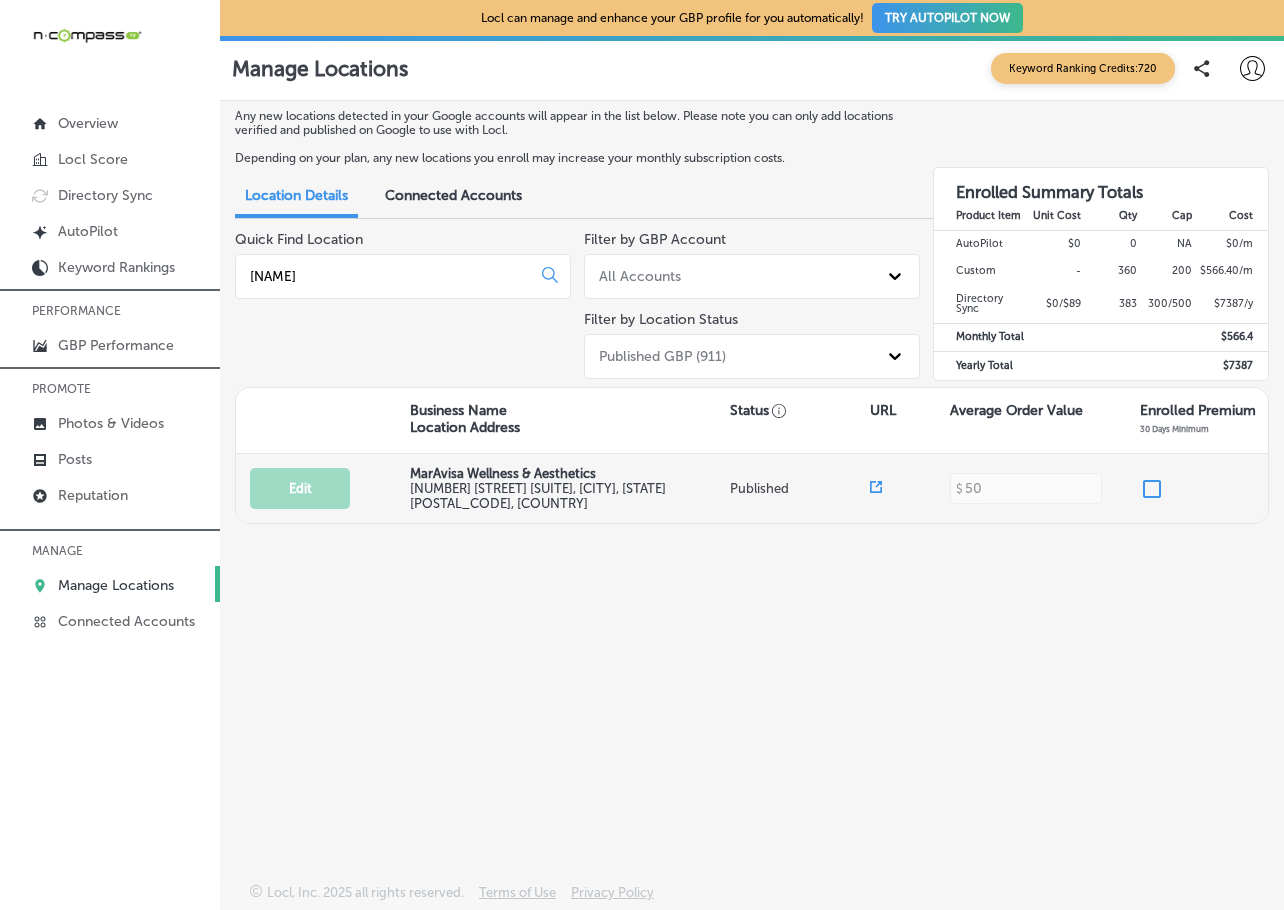 type on "marav" 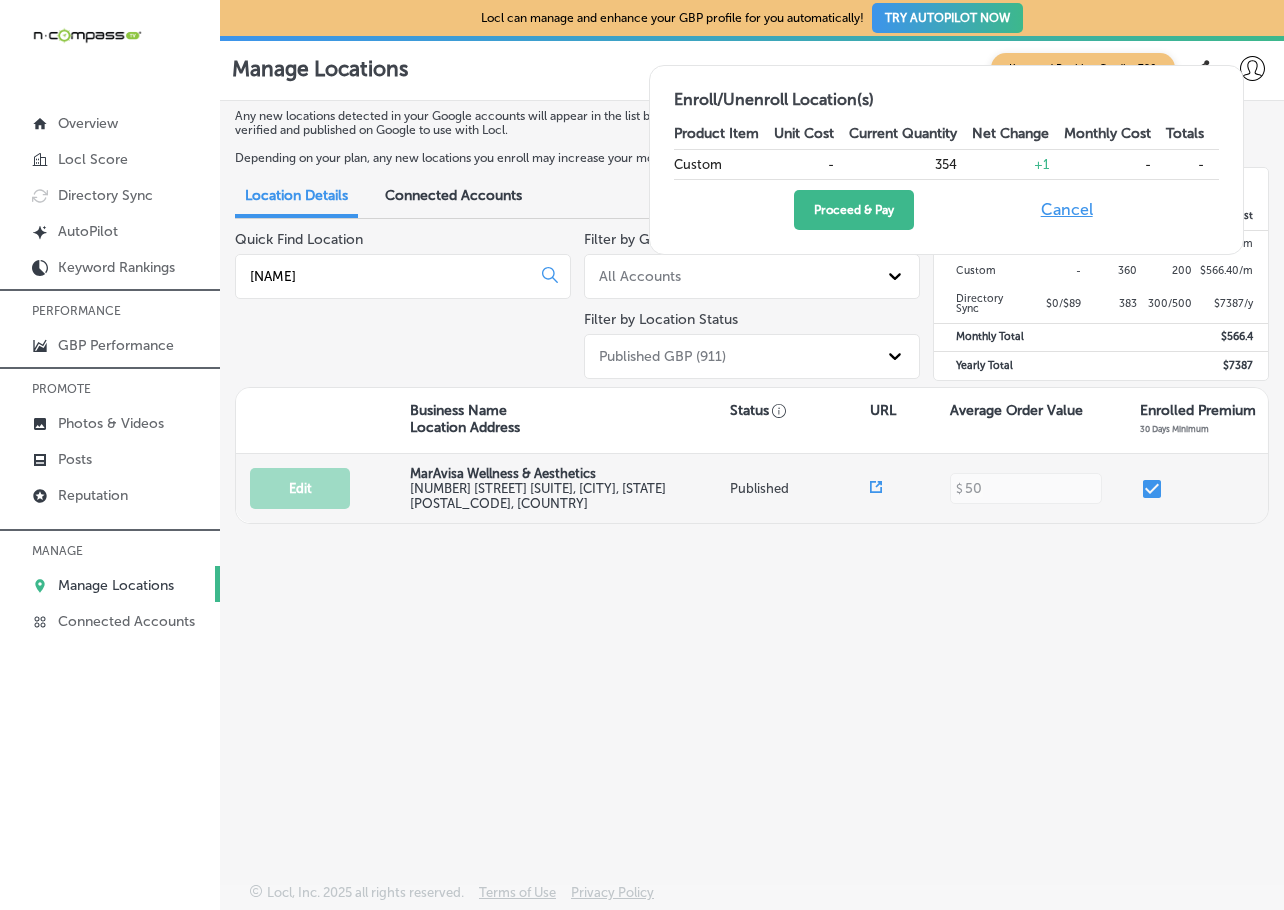 click at bounding box center (1152, 489) 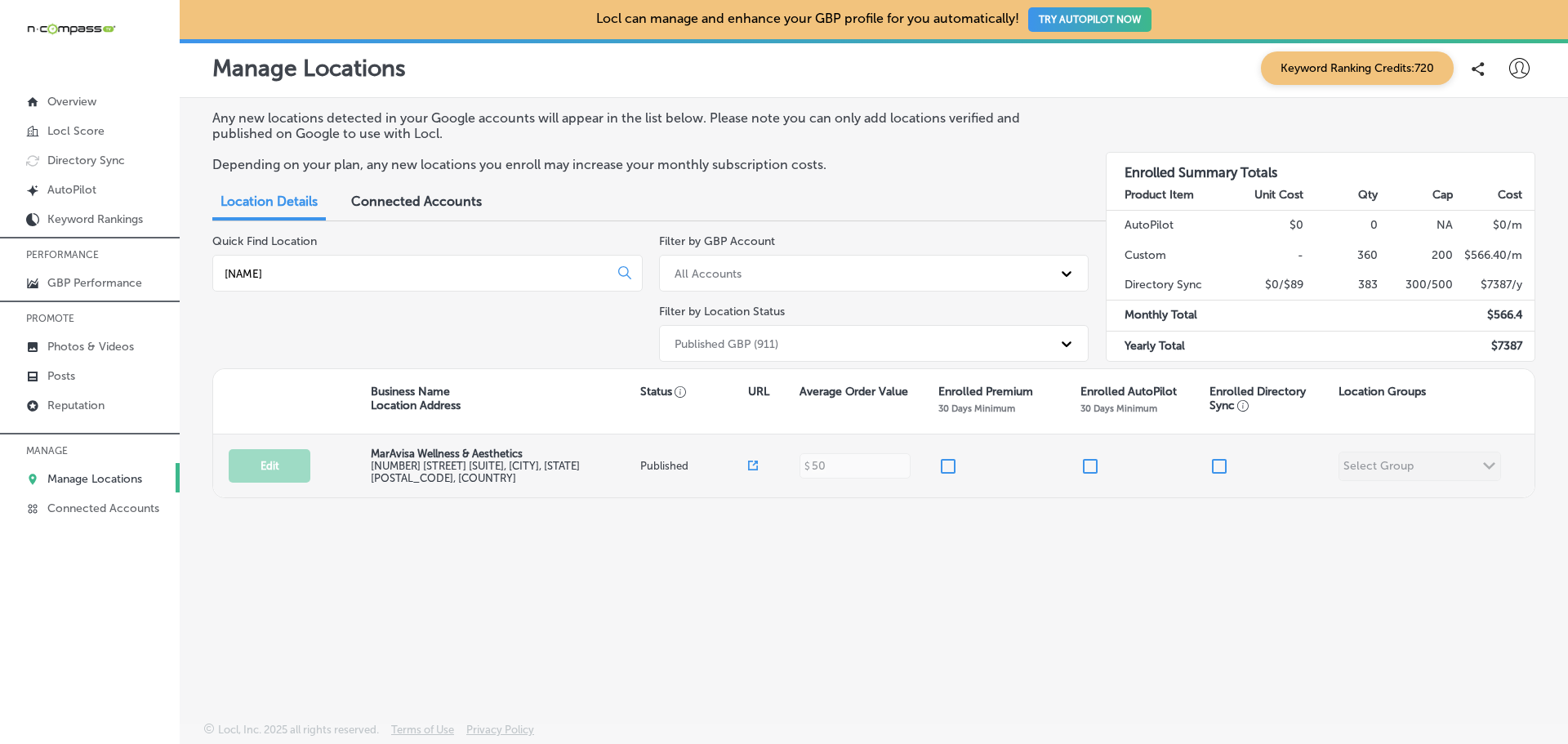 click at bounding box center (1219, 466) 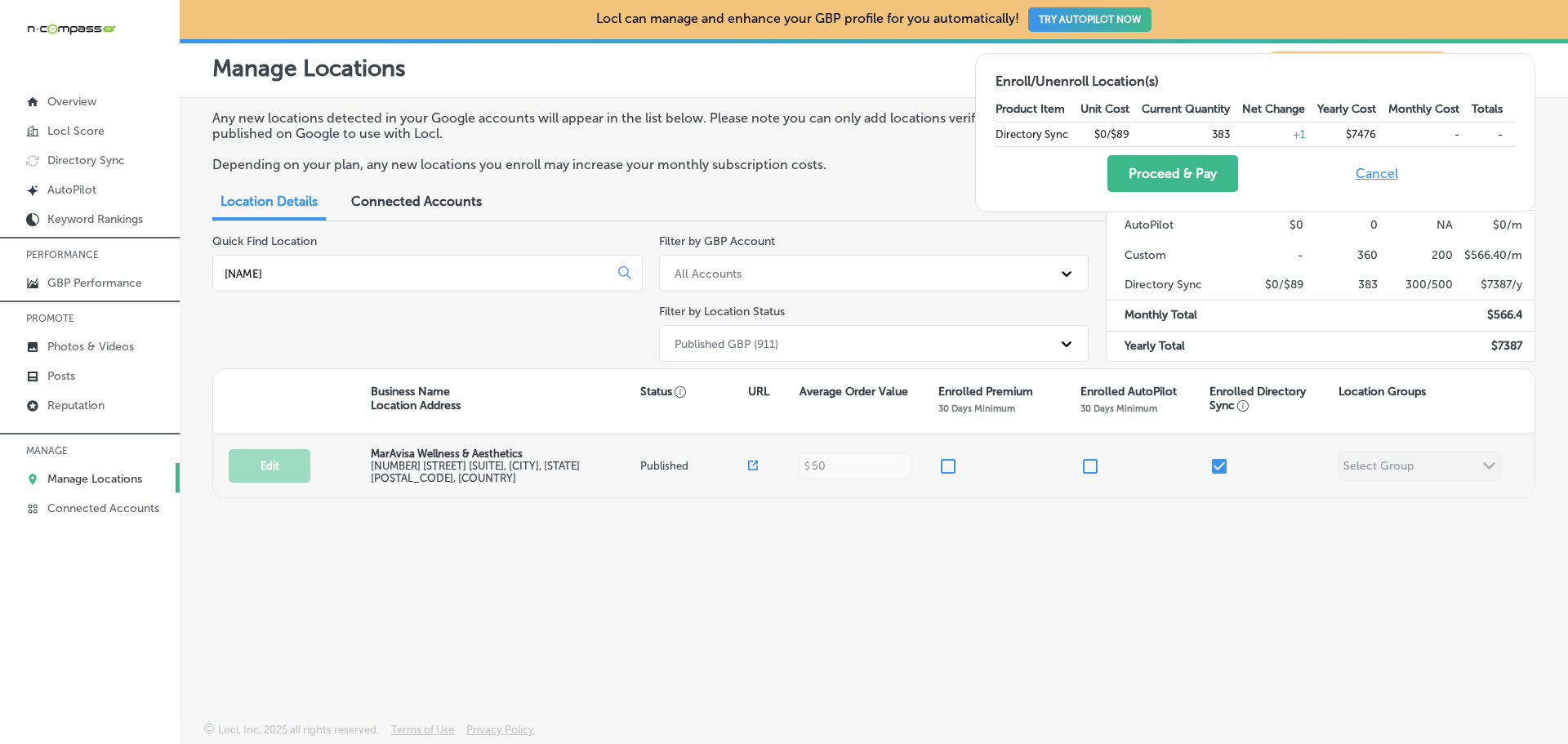 click at bounding box center [948, 466] 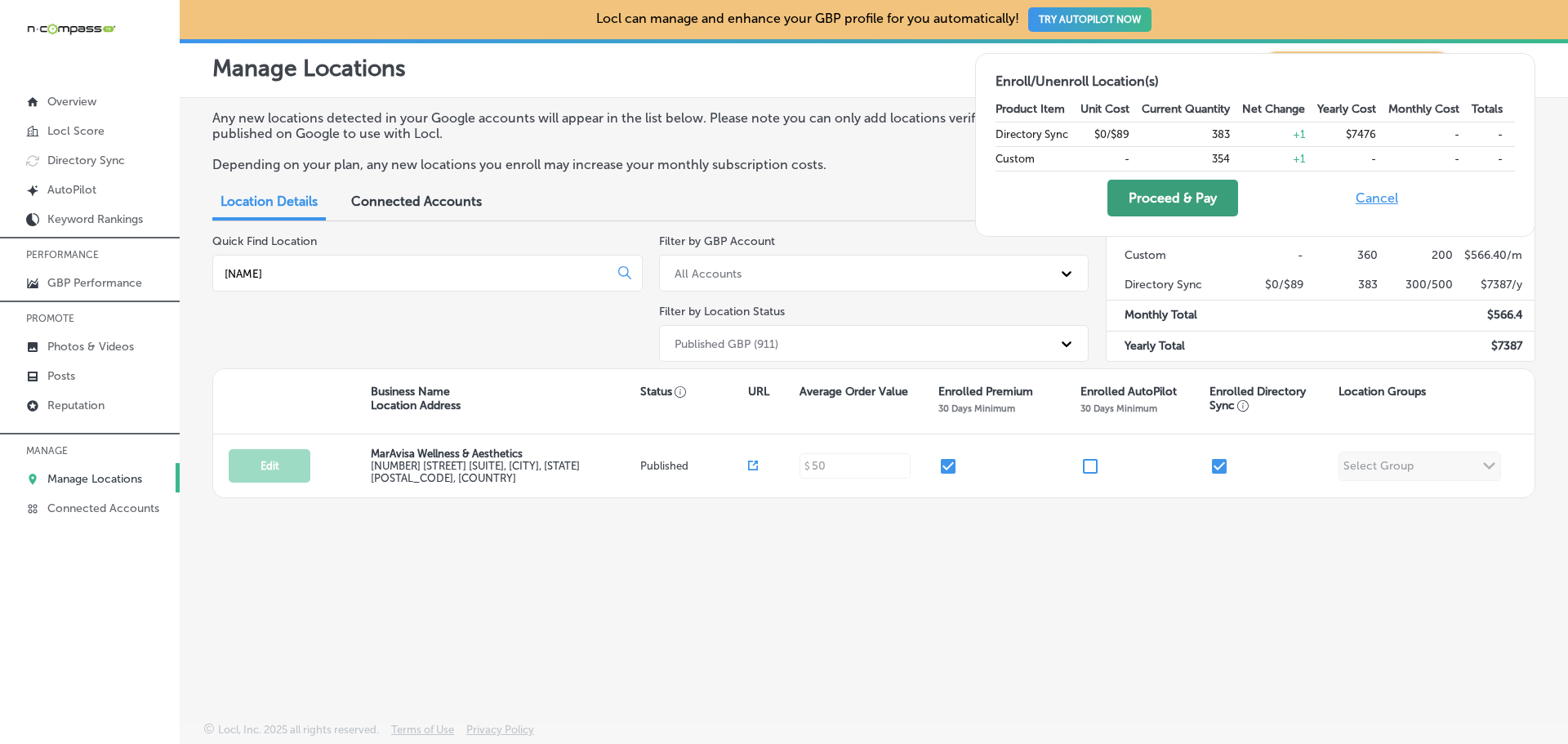click on "Proceed & Pay" at bounding box center (1173, 198) 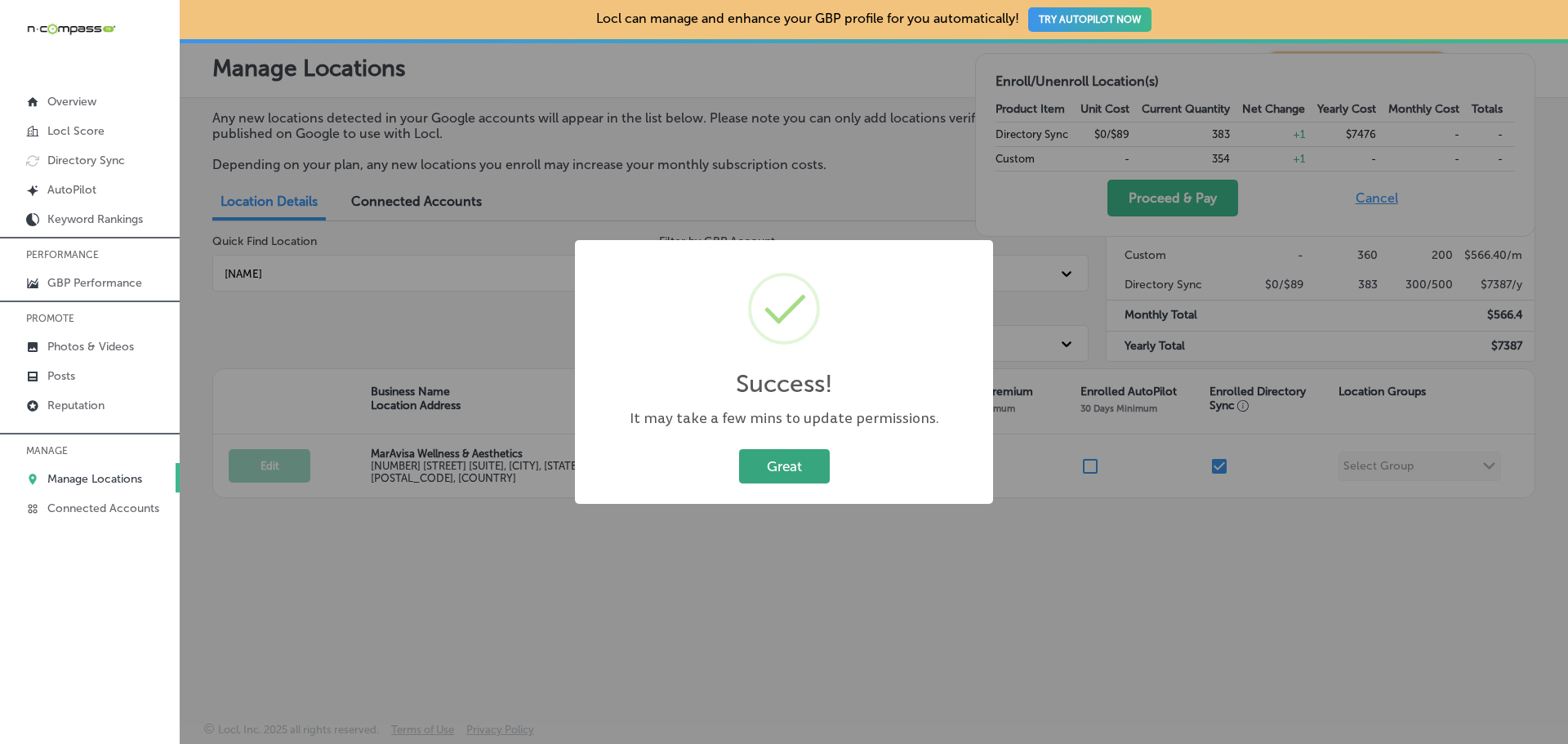click on "Great" at bounding box center [784, 466] 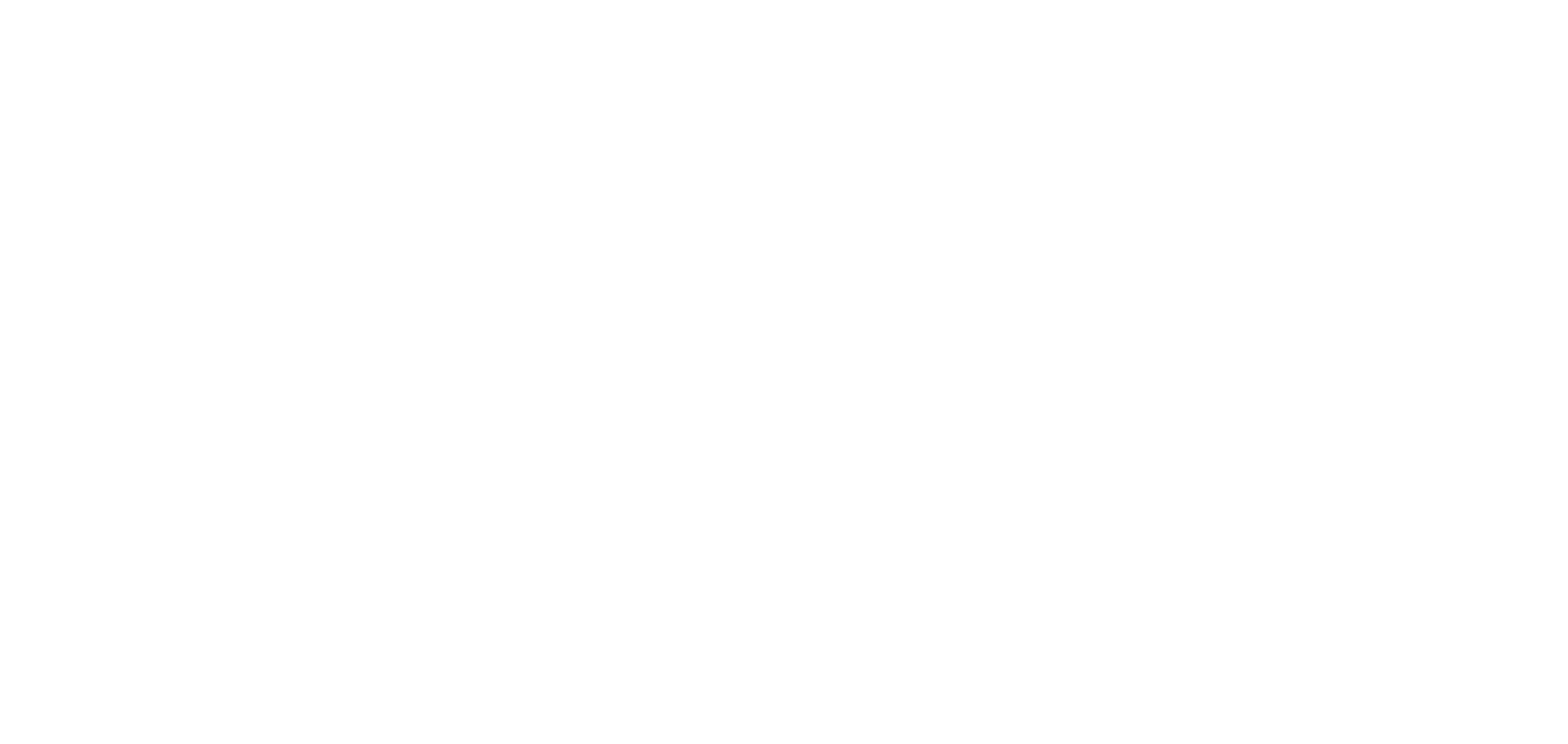 scroll, scrollTop: 0, scrollLeft: 0, axis: both 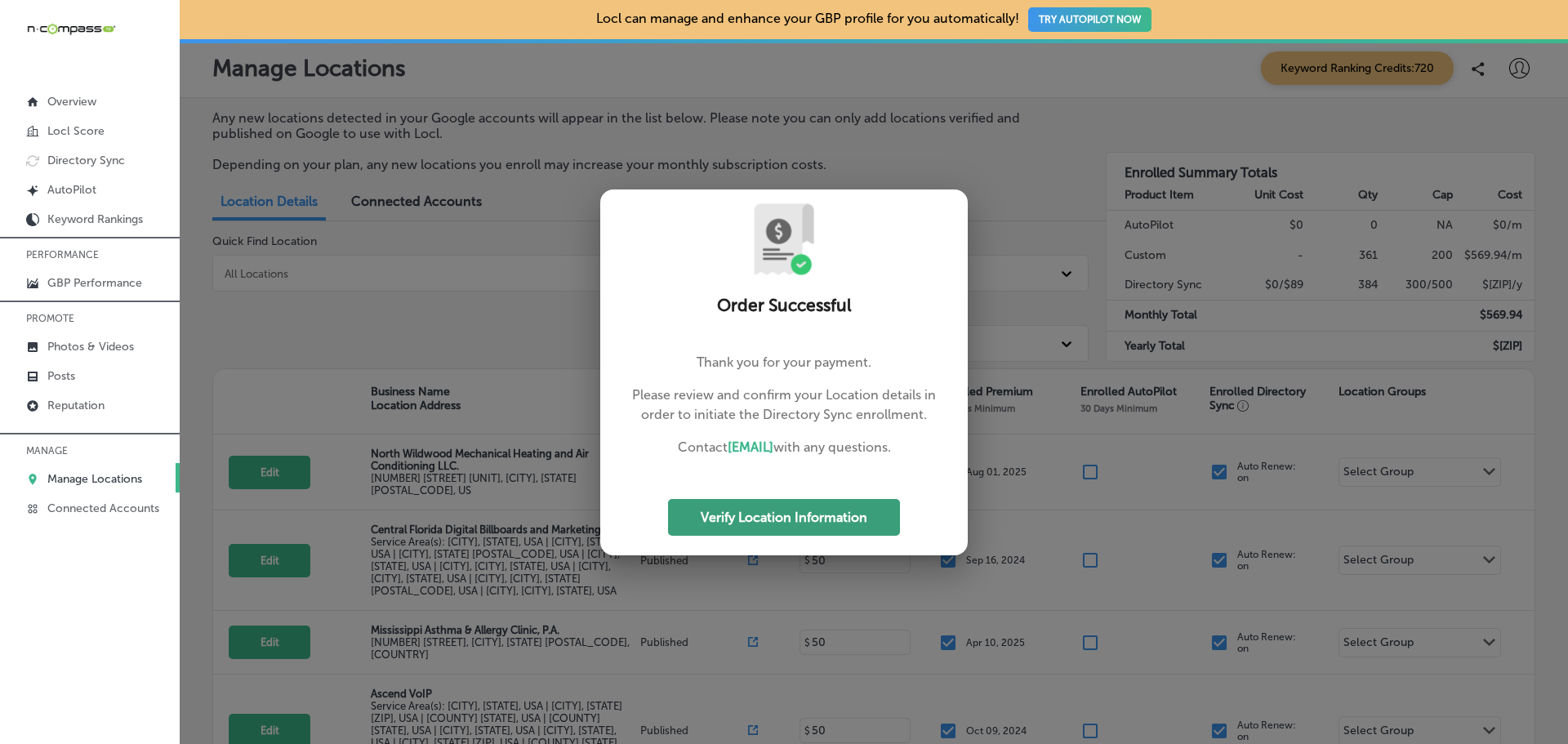 click on "Verify Location Information" at bounding box center [784, 517] 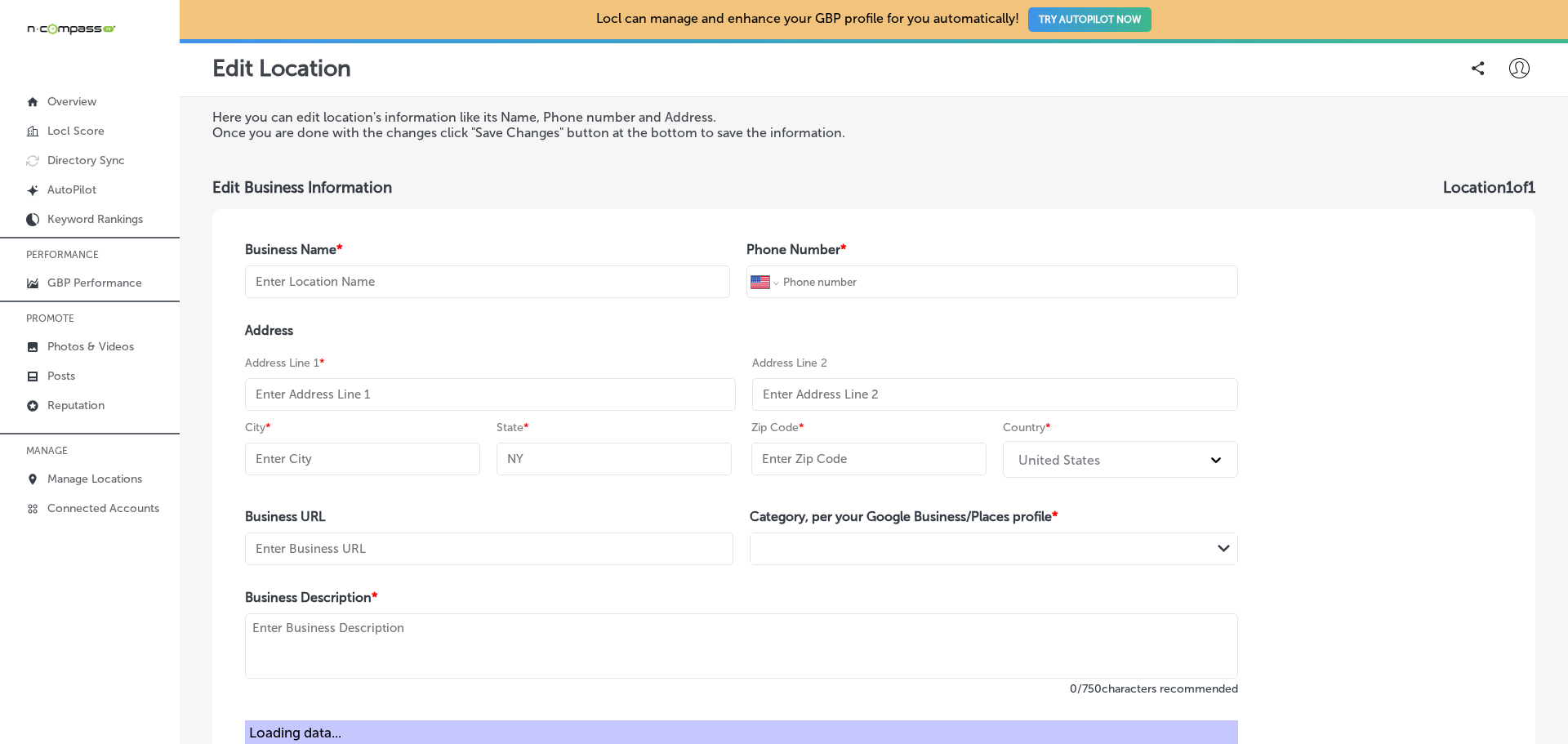 type on "MarAvisa Wellness & Aesthetics" 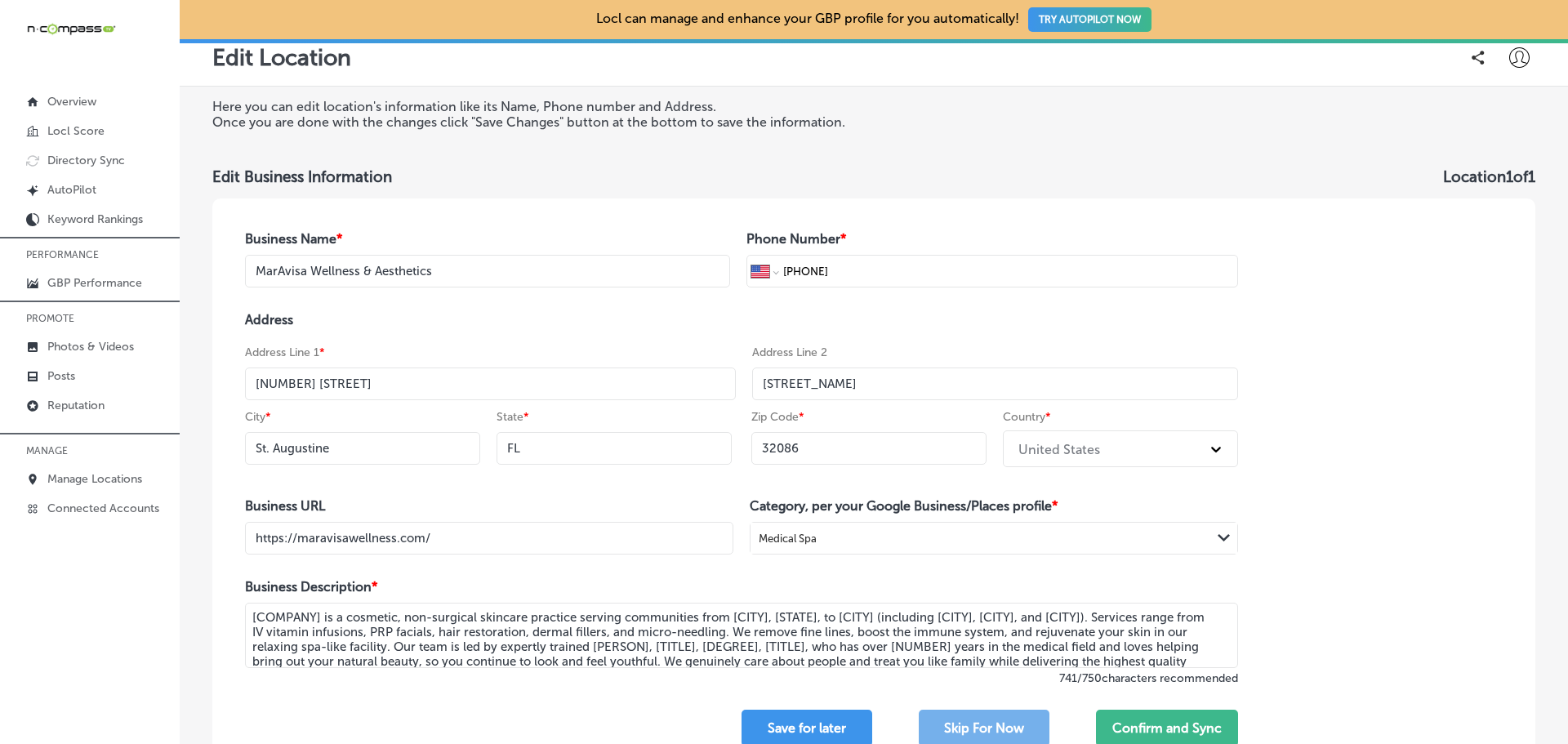 scroll, scrollTop: 82, scrollLeft: 0, axis: vertical 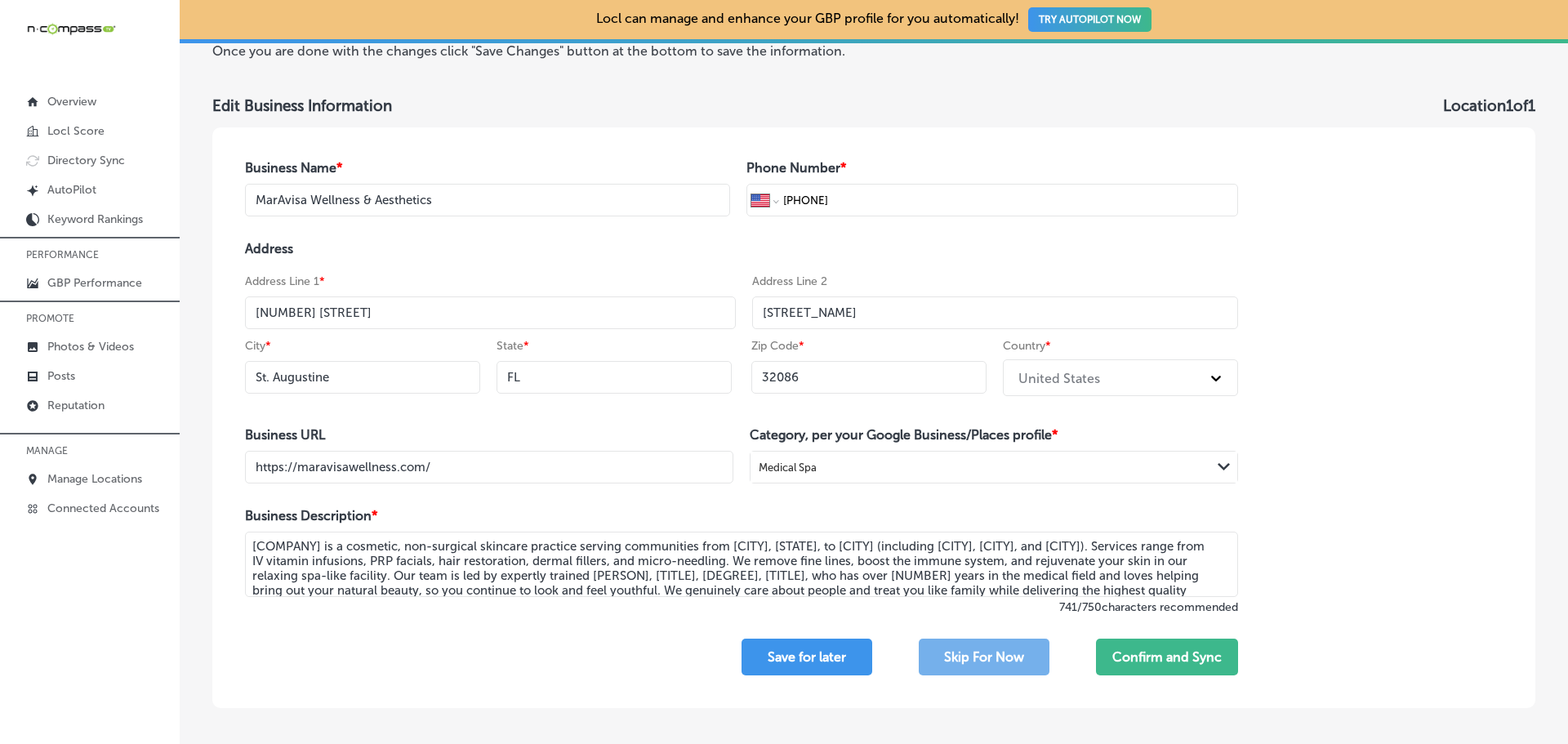 select on "US" 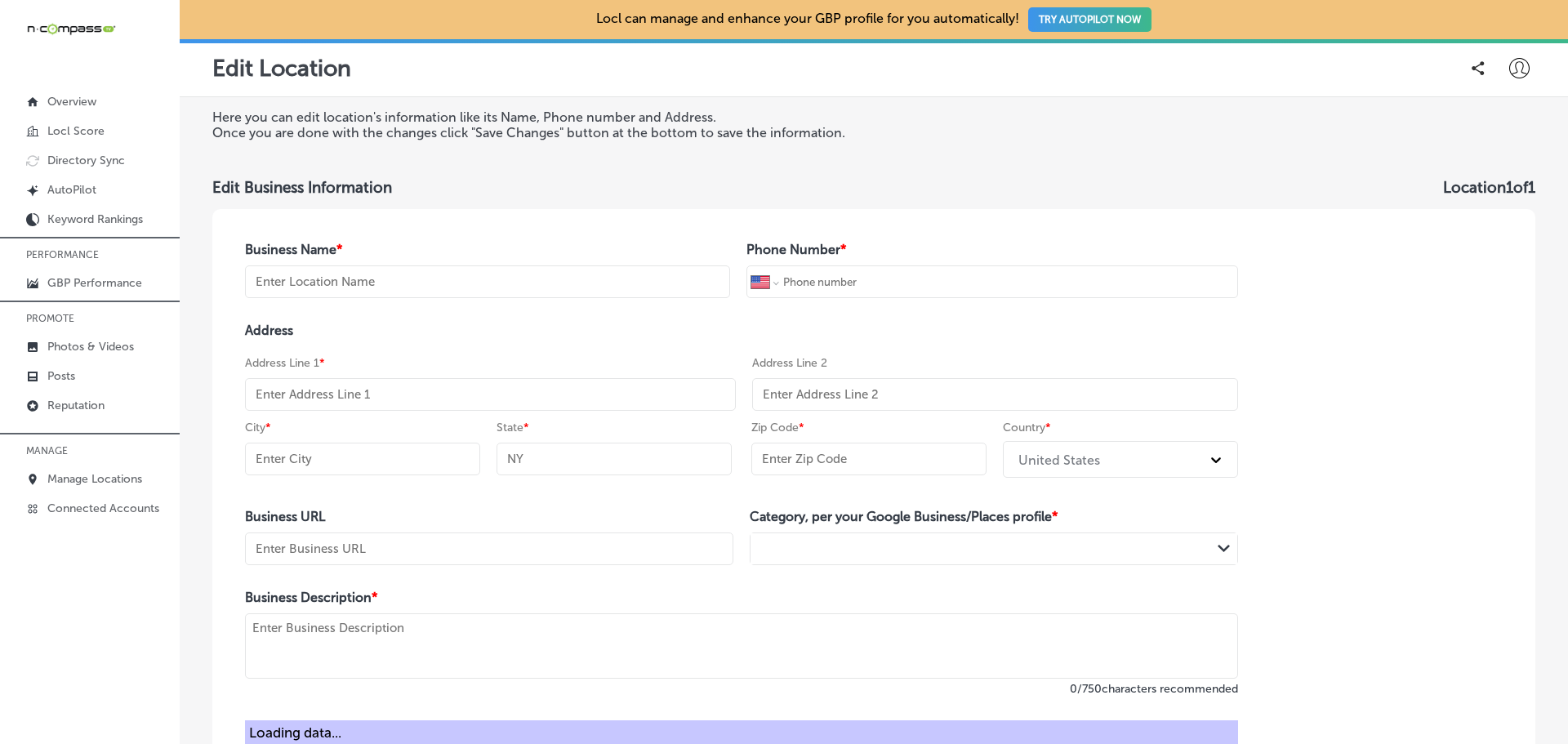 type on "MarAvisa Wellness & Aesthetics" 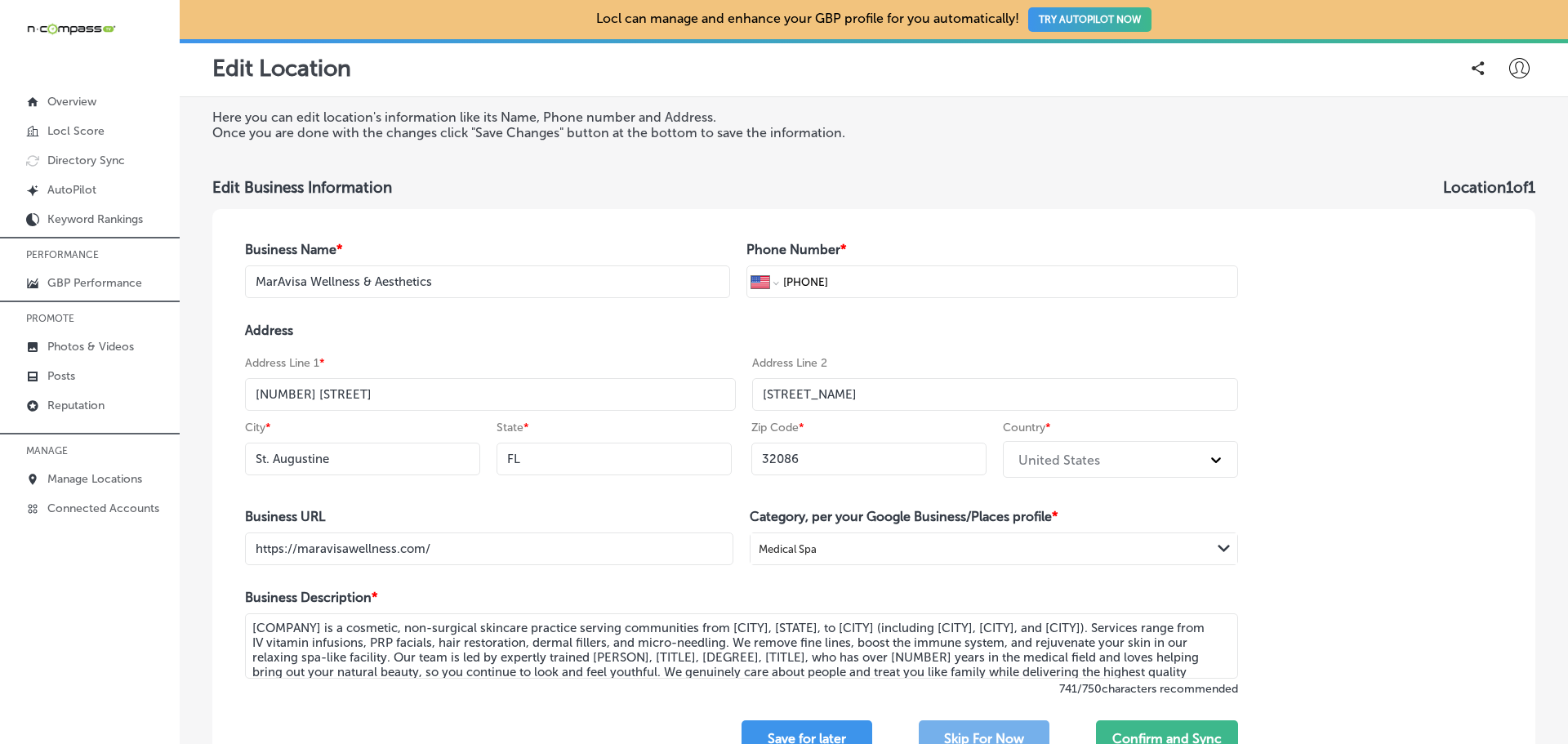 select on "US" 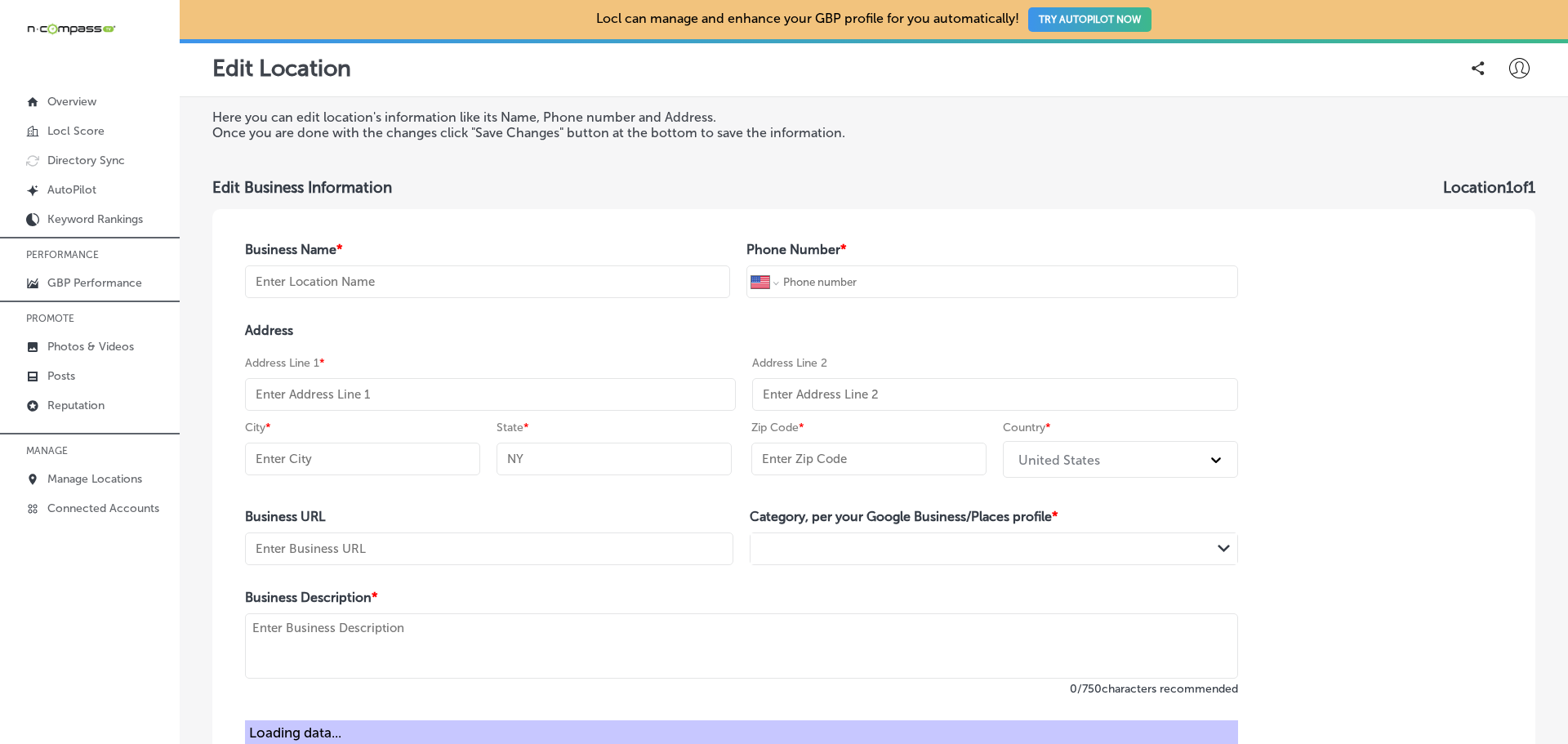 type on "MarAvisa Wellness & Aesthetics" 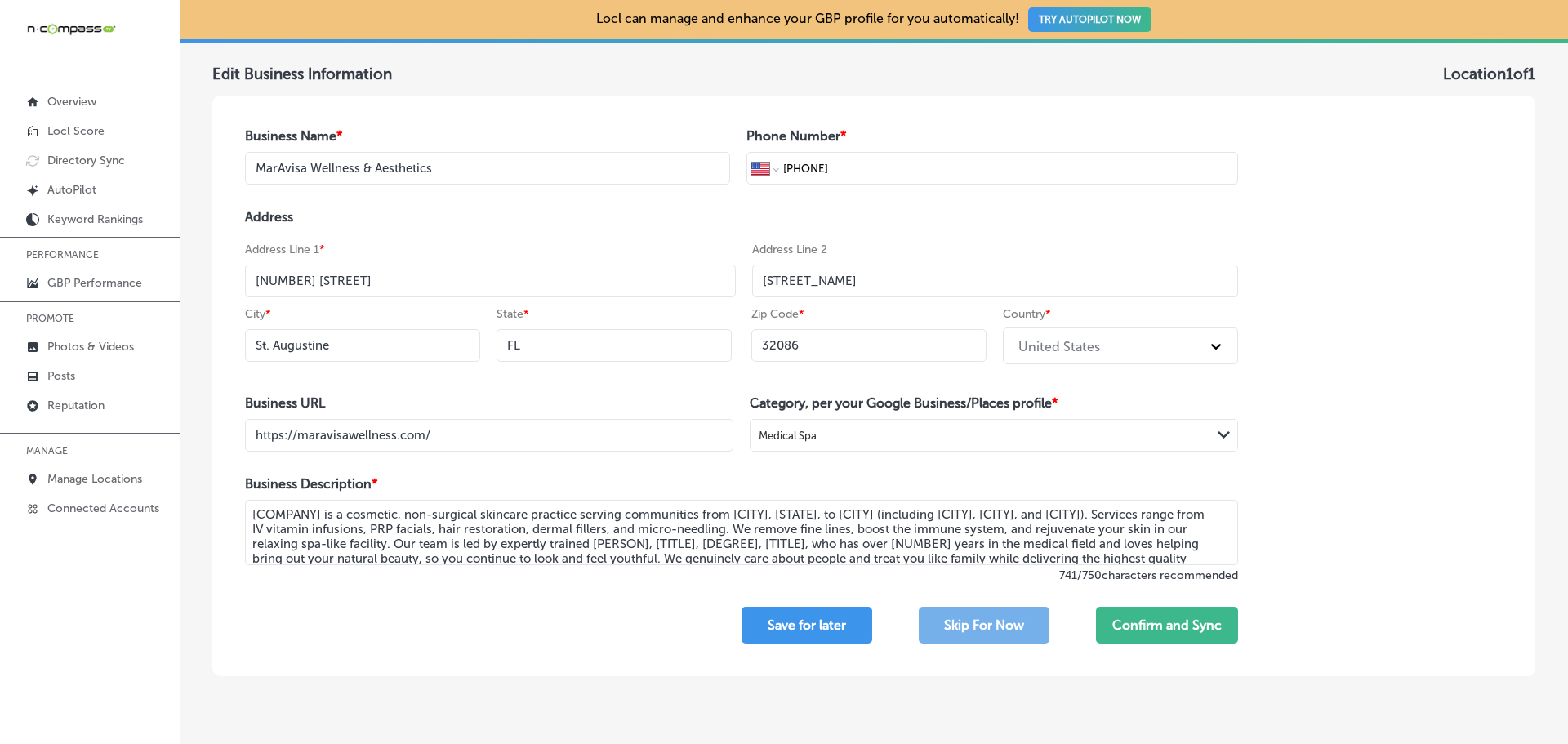 scroll, scrollTop: 75, scrollLeft: 0, axis: vertical 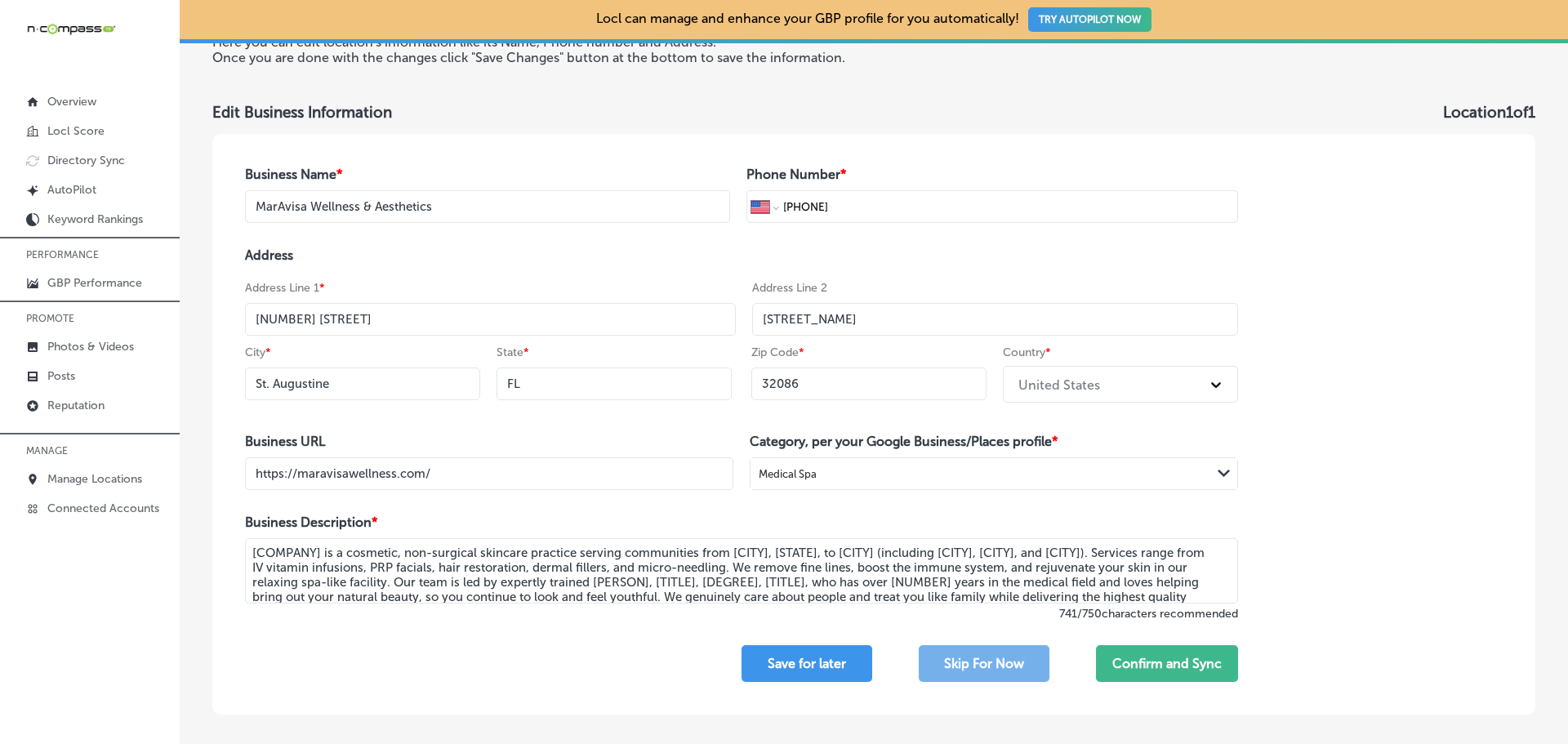 click on "Confirm and Sync" at bounding box center (1167, 663) 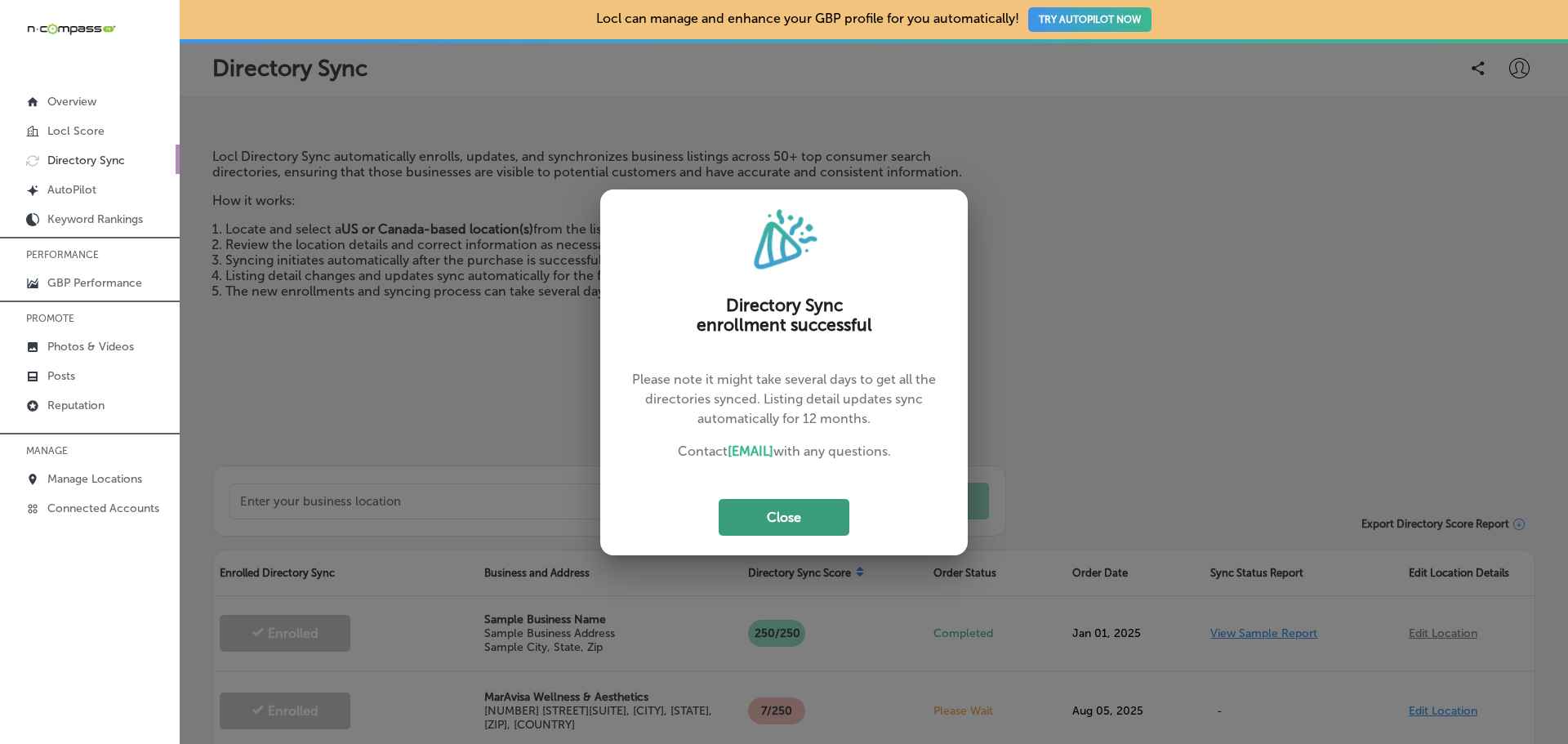 click on "Close" at bounding box center [784, 517] 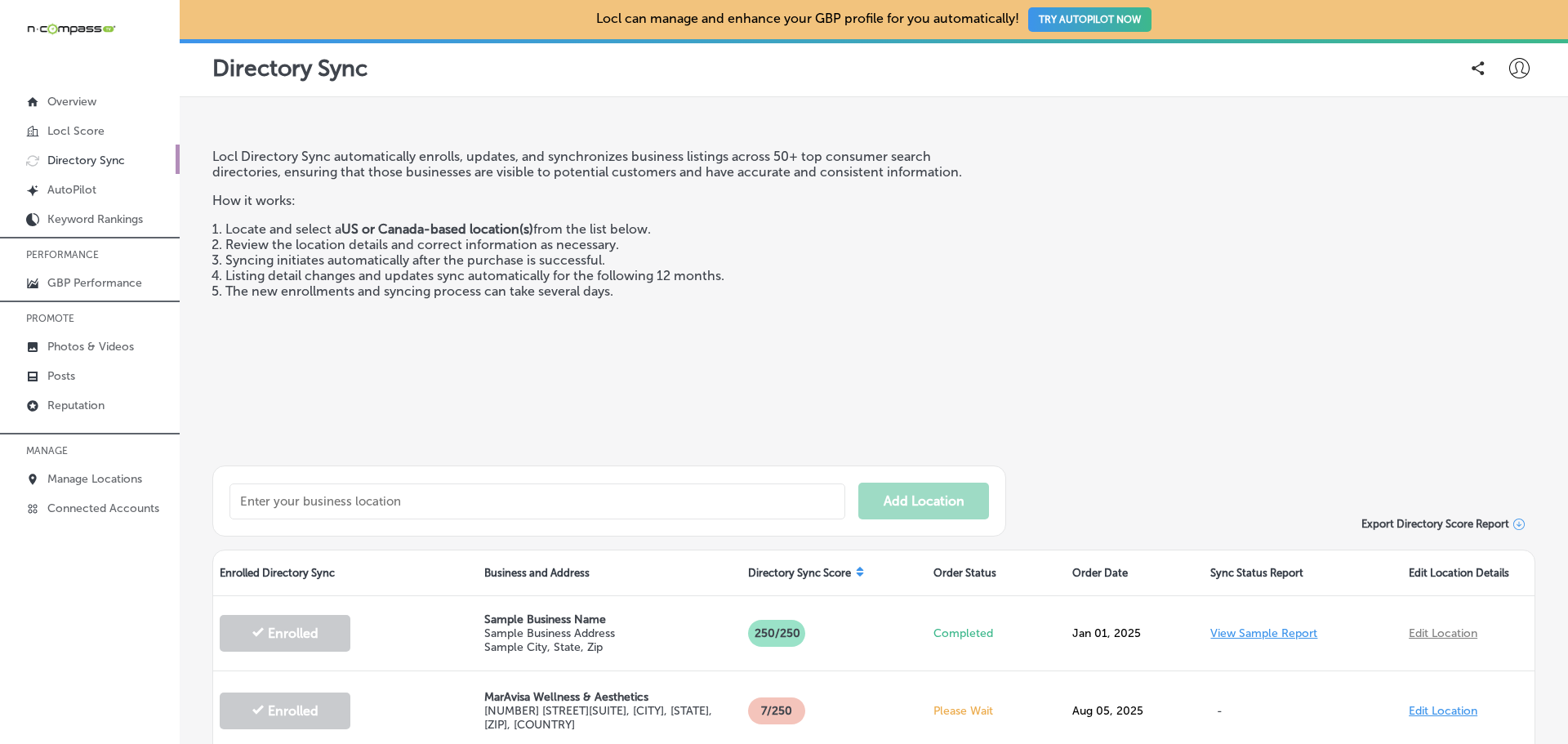 click 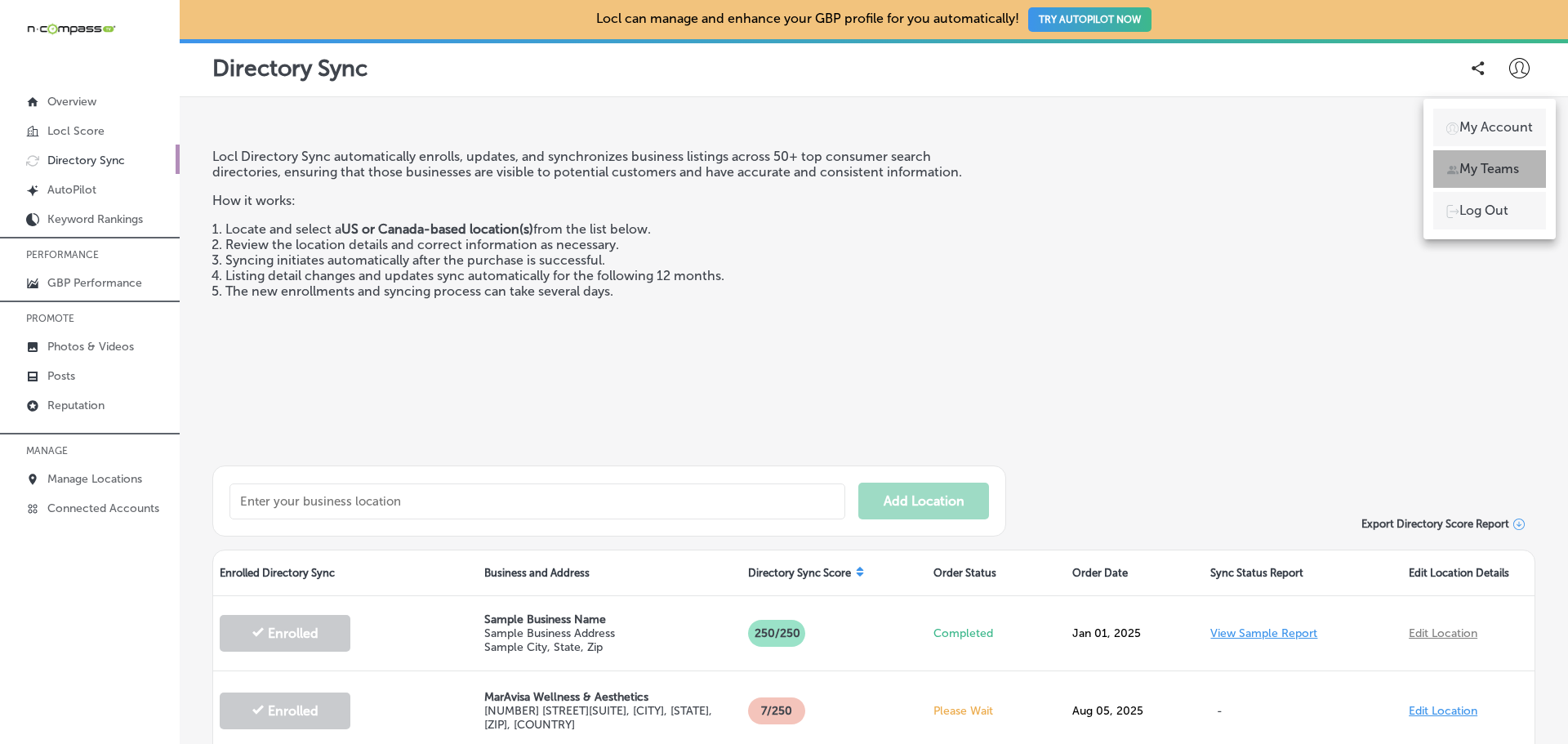 click on "My Teams" at bounding box center (1489, 169) 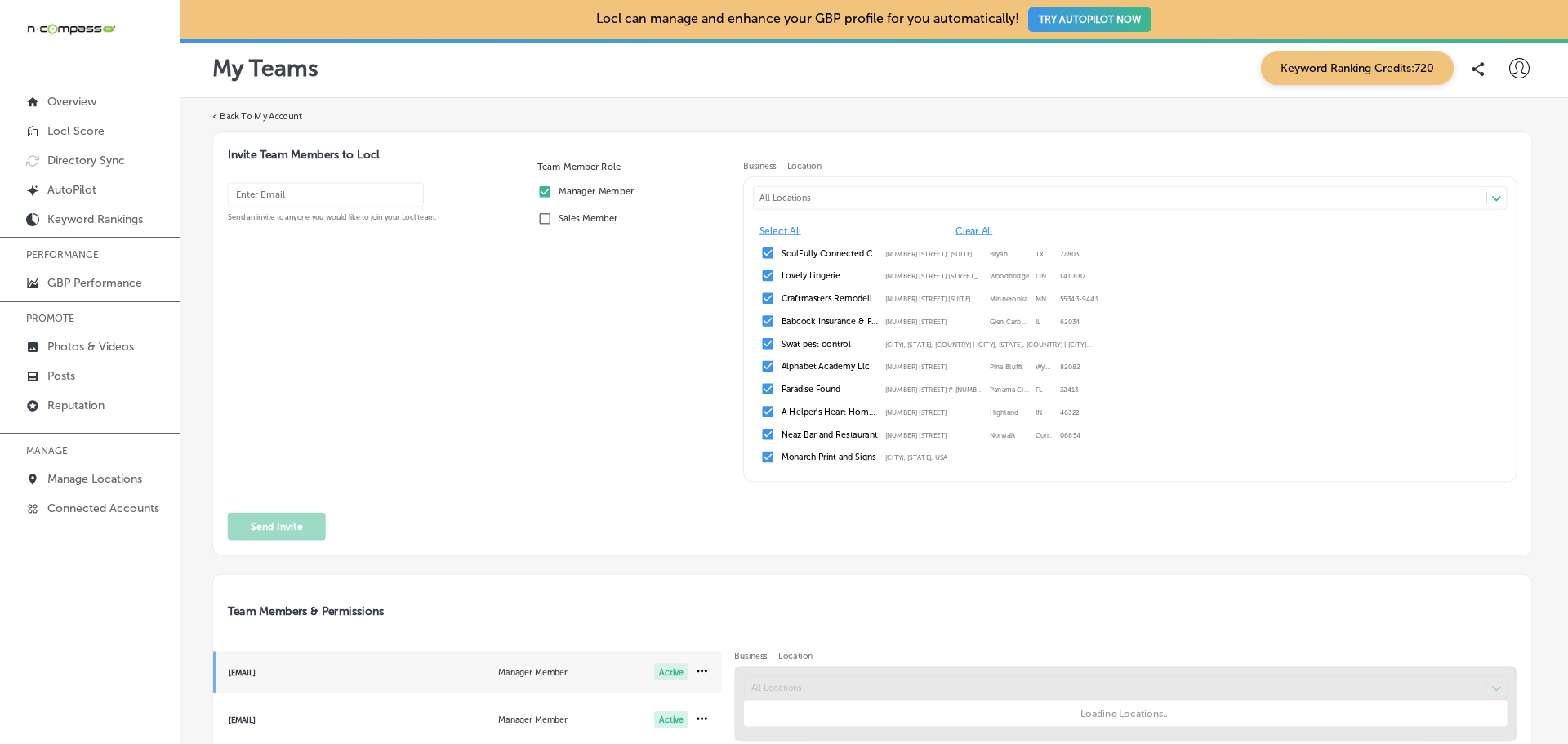 click at bounding box center (326, 195) 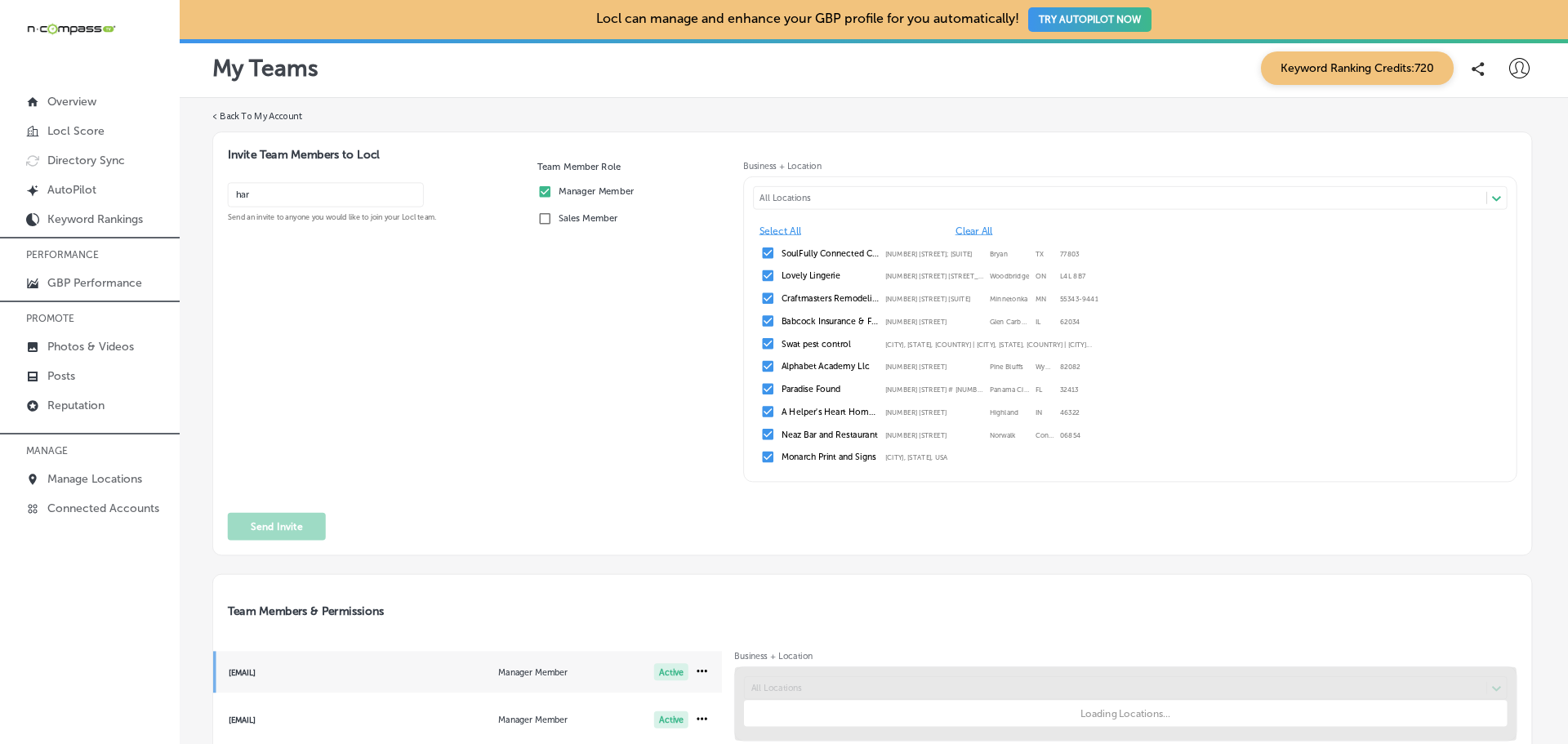 type on "har" 